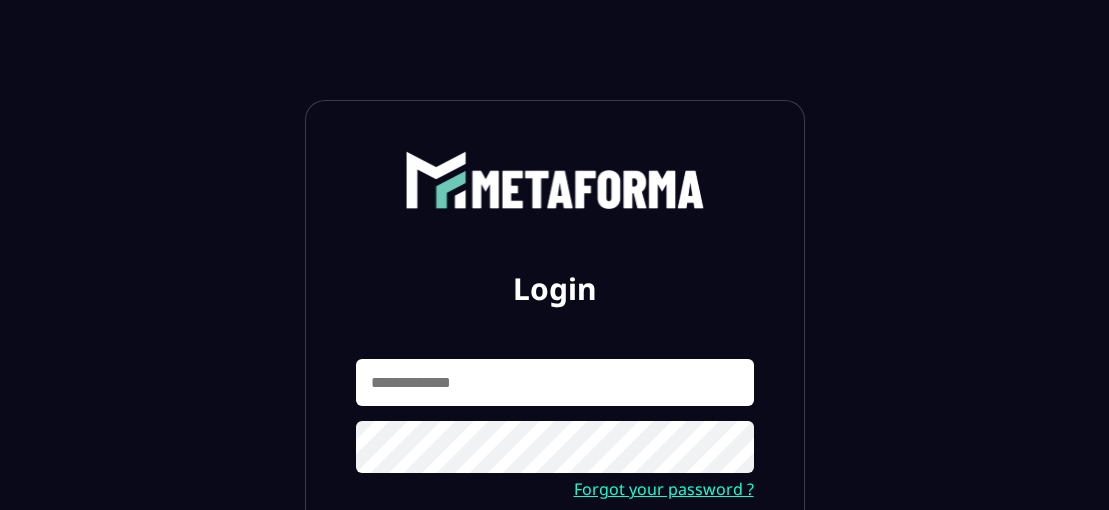 scroll, scrollTop: 0, scrollLeft: 0, axis: both 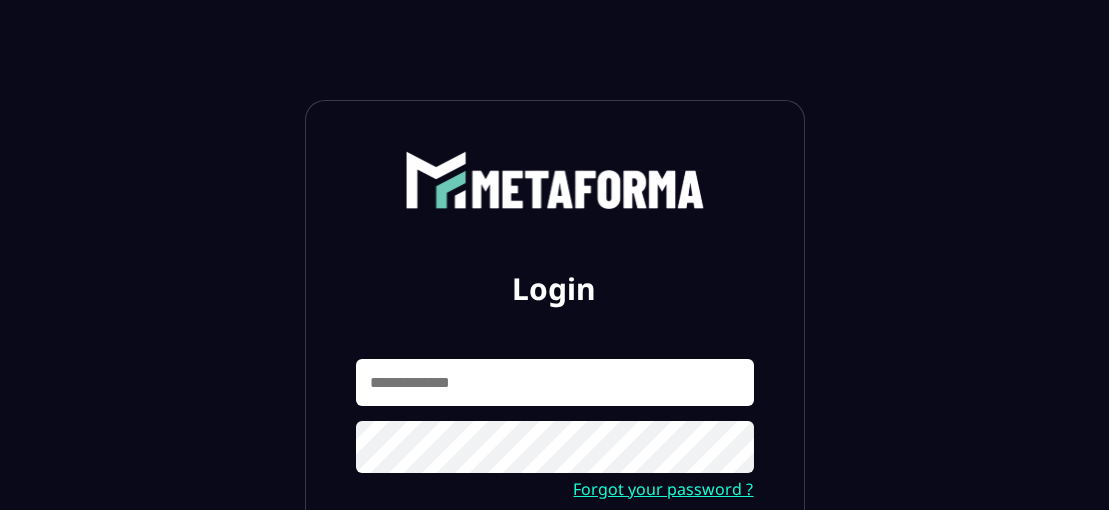 click at bounding box center [555, 382] 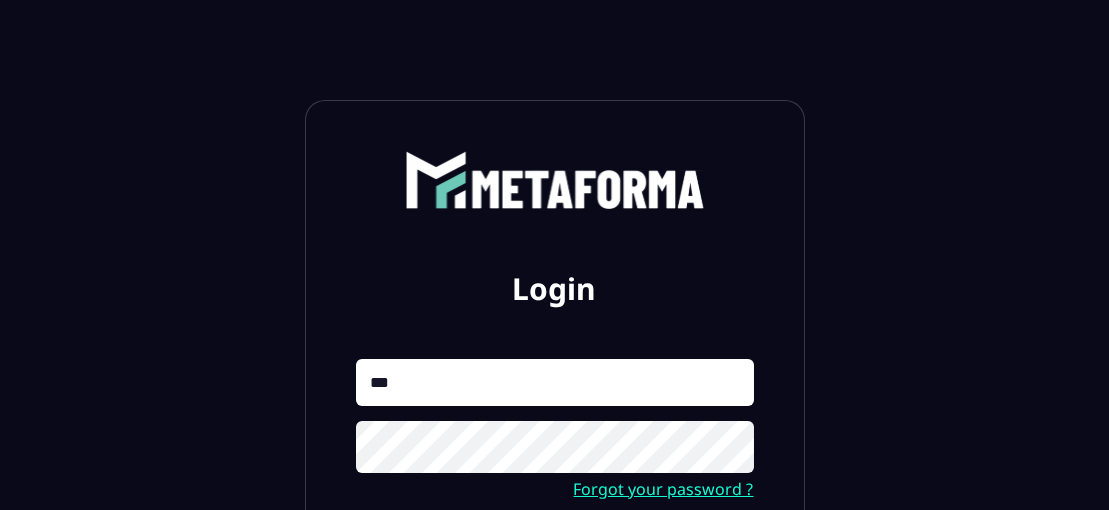 type on "**********" 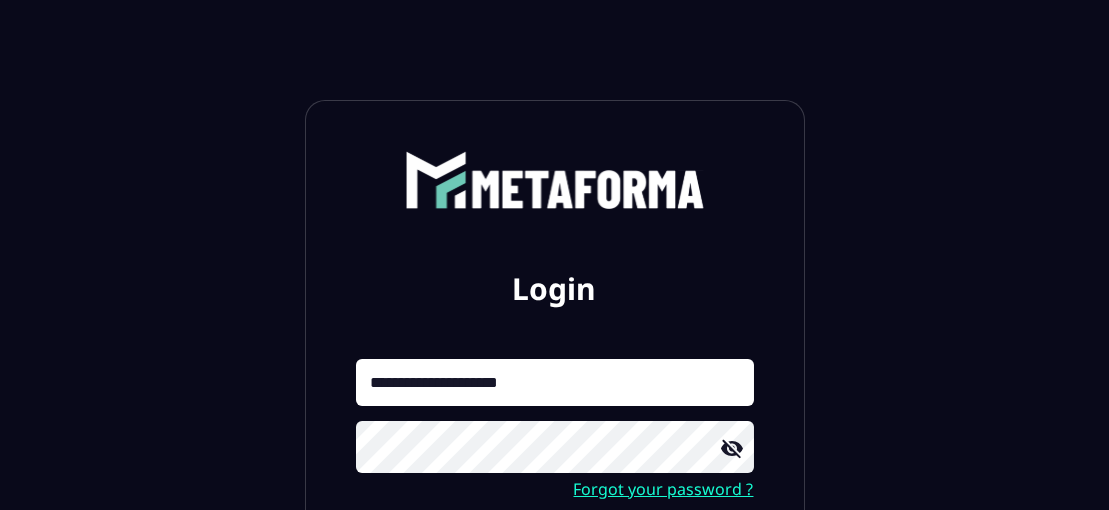 click 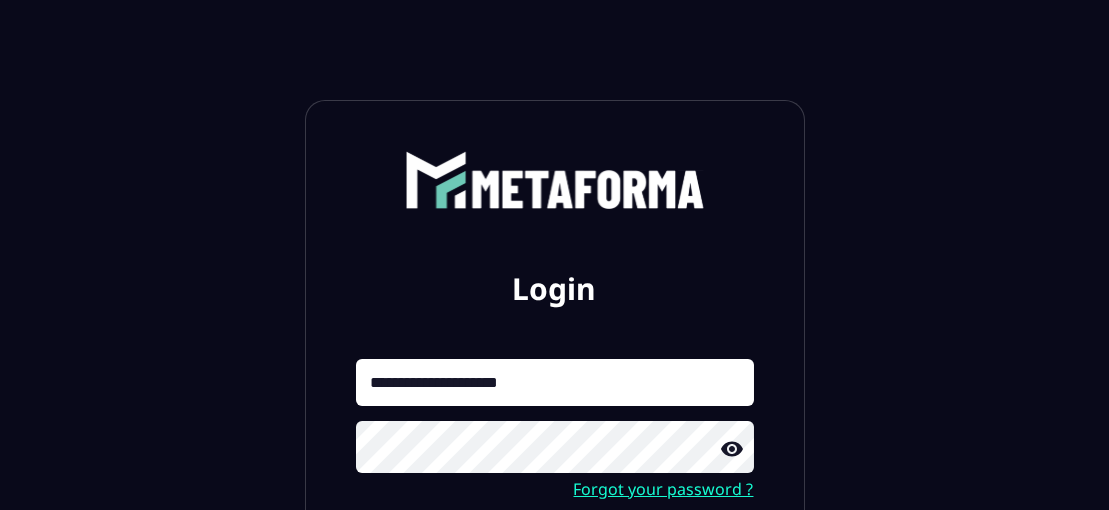 click 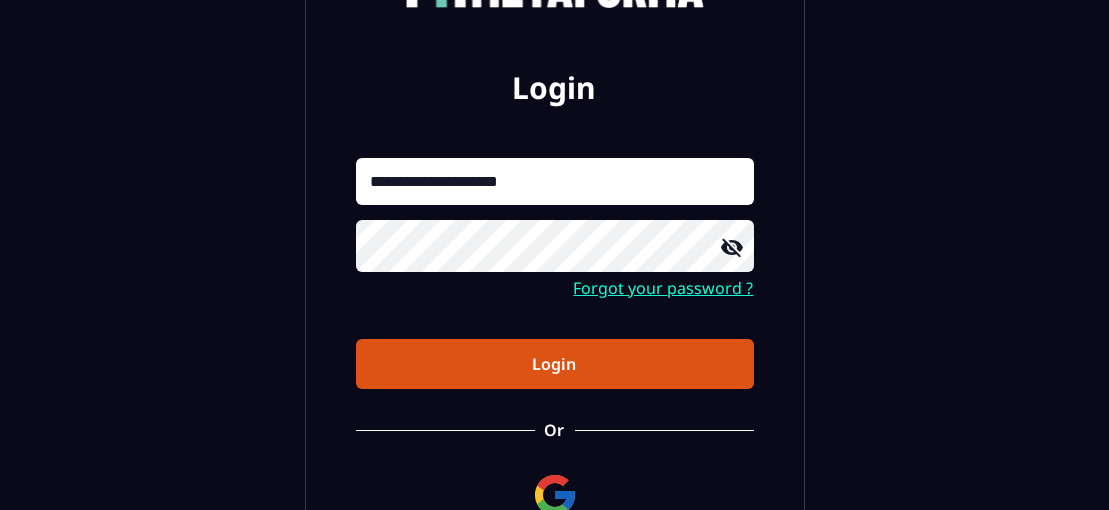 scroll, scrollTop: 202, scrollLeft: 0, axis: vertical 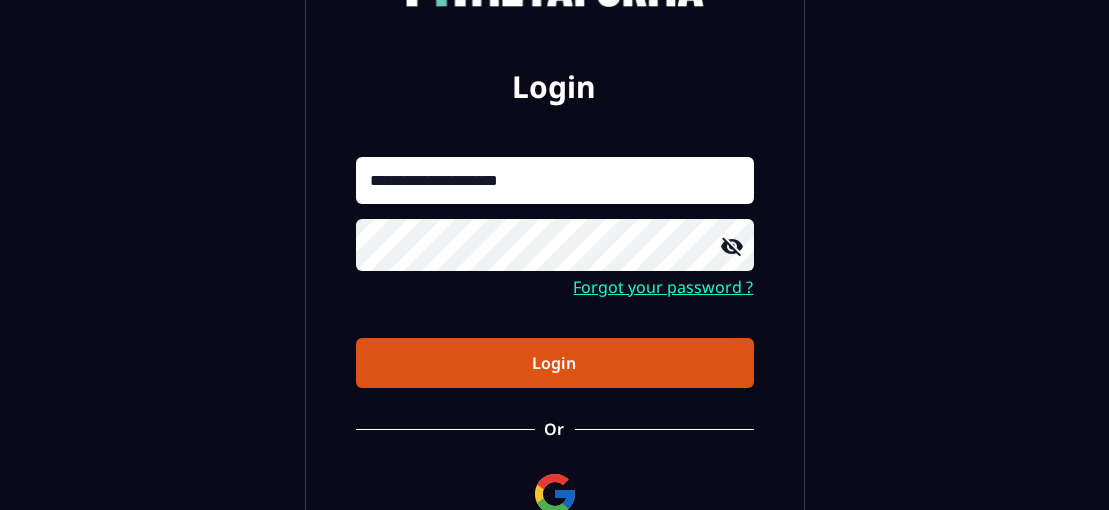 click on "Login" at bounding box center (555, 363) 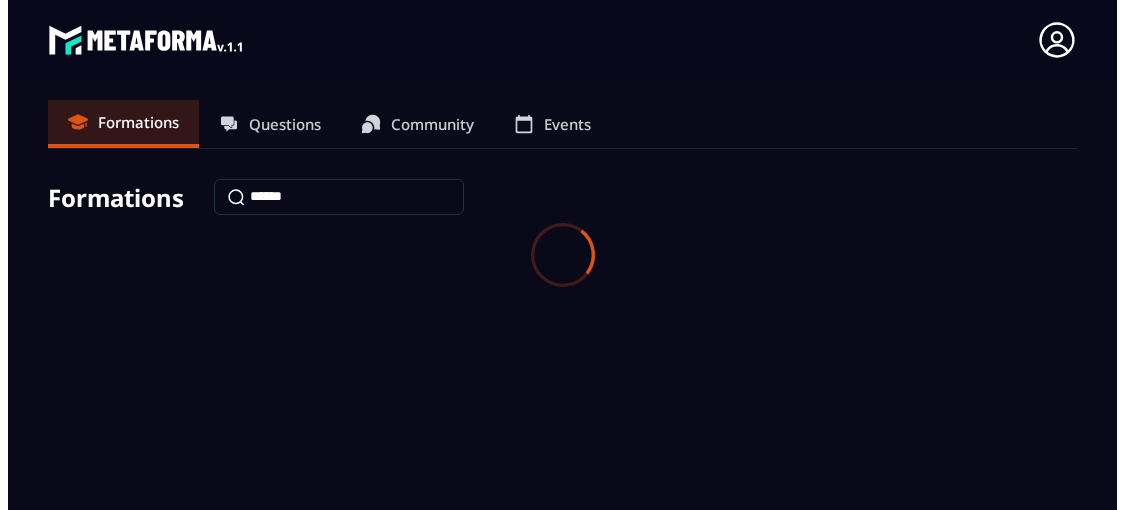 scroll, scrollTop: 0, scrollLeft: 0, axis: both 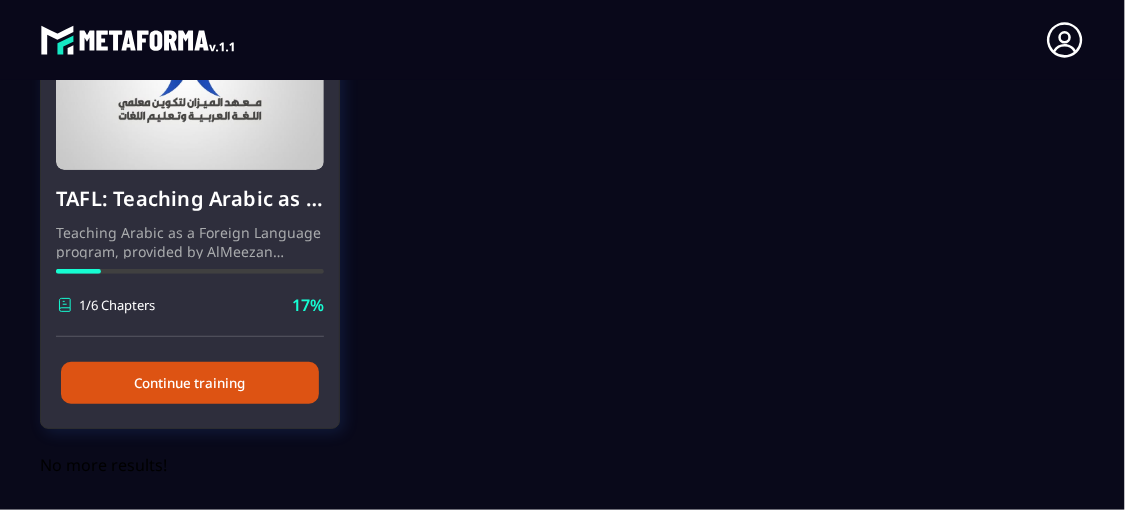 click on "Continue training" at bounding box center [190, 383] 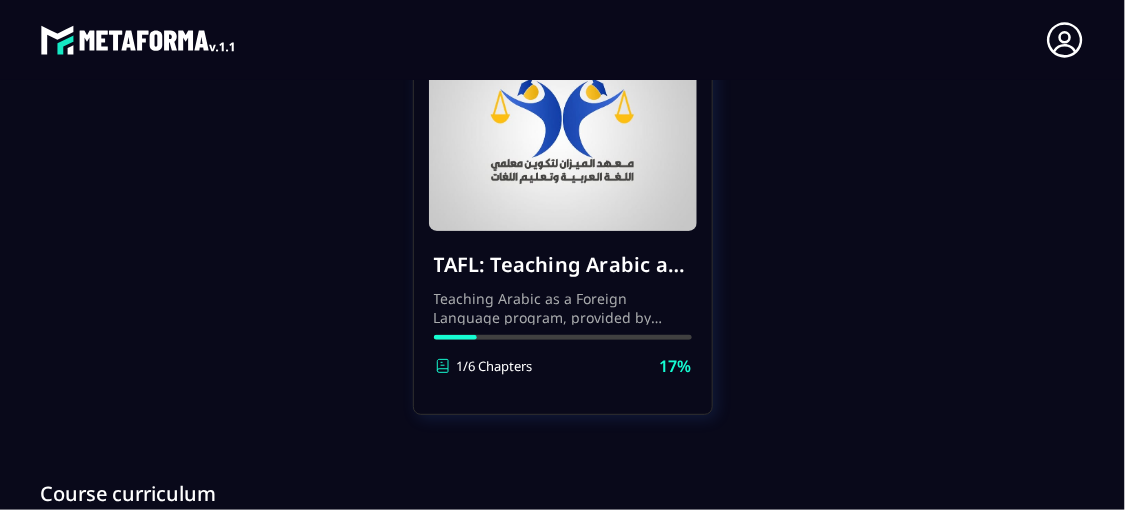 scroll, scrollTop: 248, scrollLeft: 0, axis: vertical 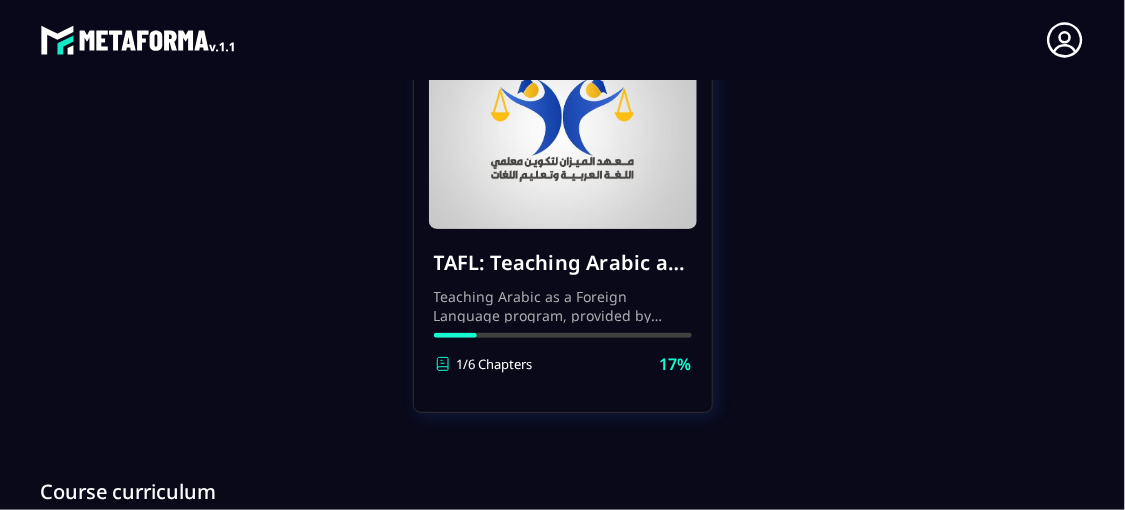click at bounding box center [563, 129] 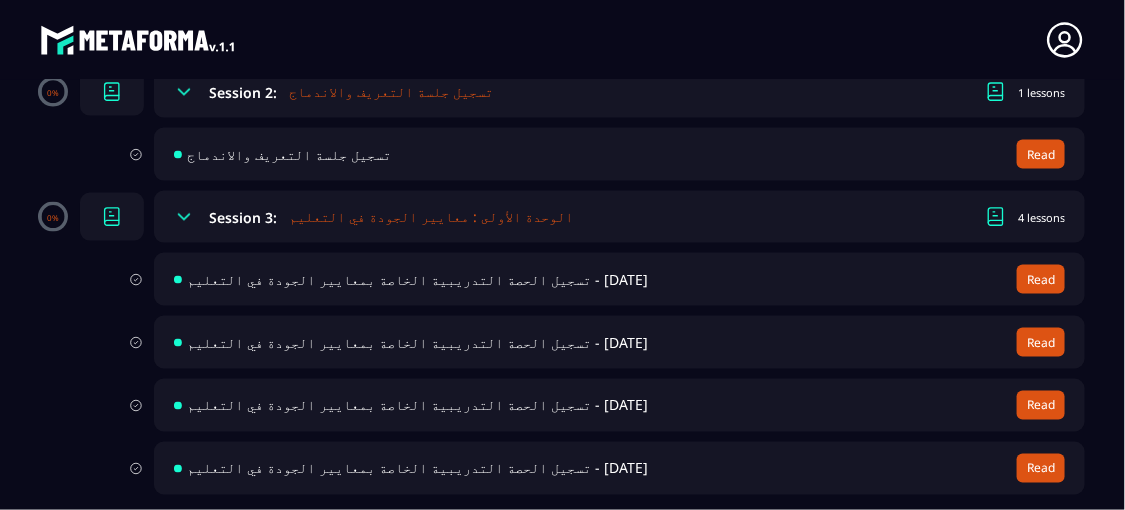 scroll, scrollTop: 830, scrollLeft: 0, axis: vertical 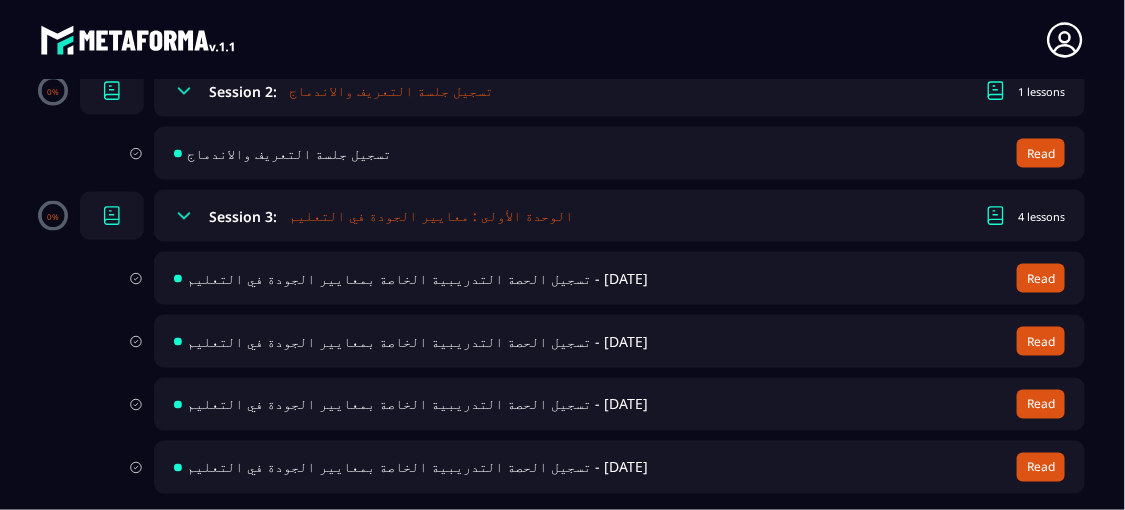 click on "Read" at bounding box center [1041, 467] 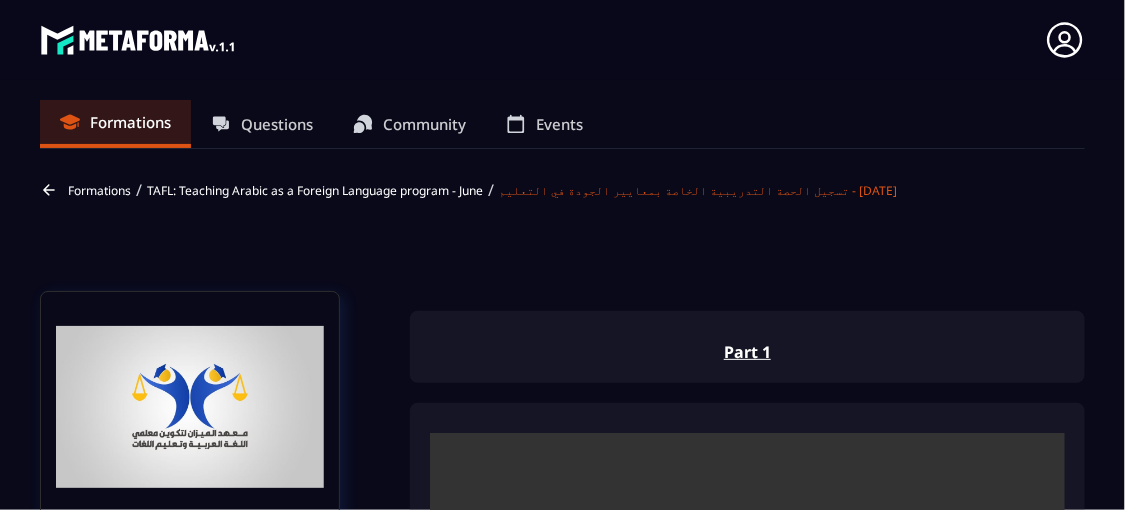 scroll, scrollTop: 8, scrollLeft: 0, axis: vertical 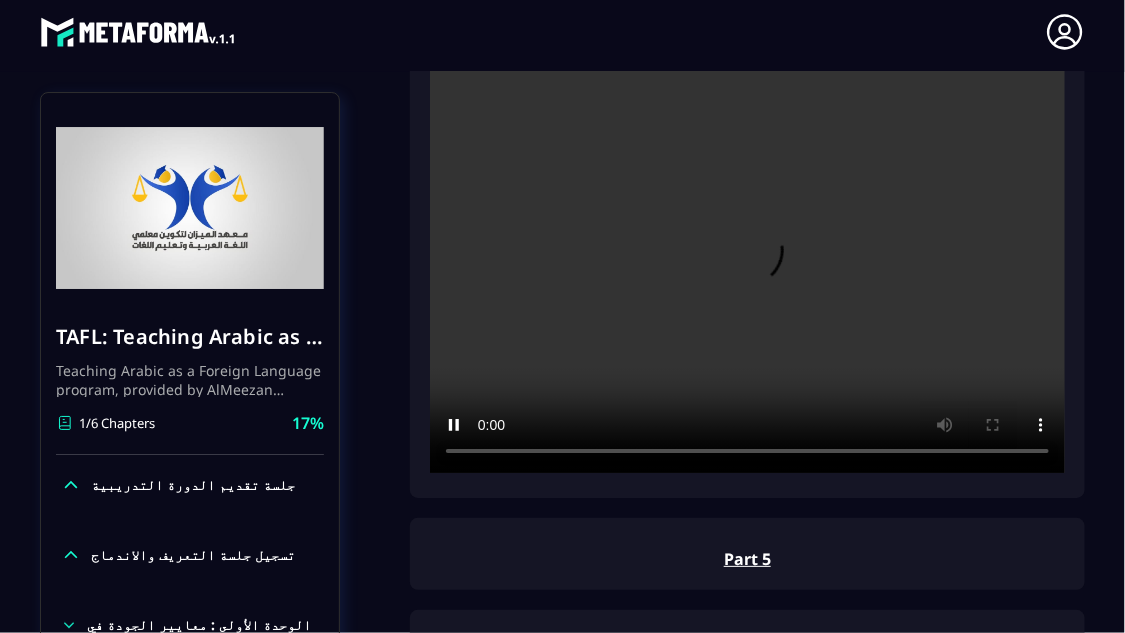 type 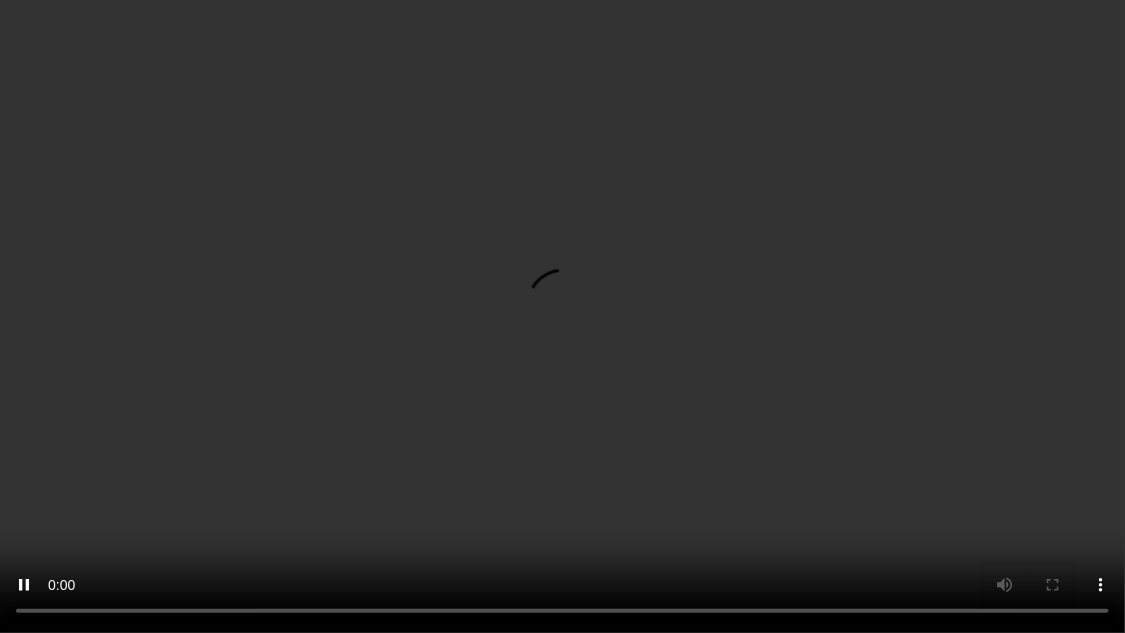 click at bounding box center (562, 316) 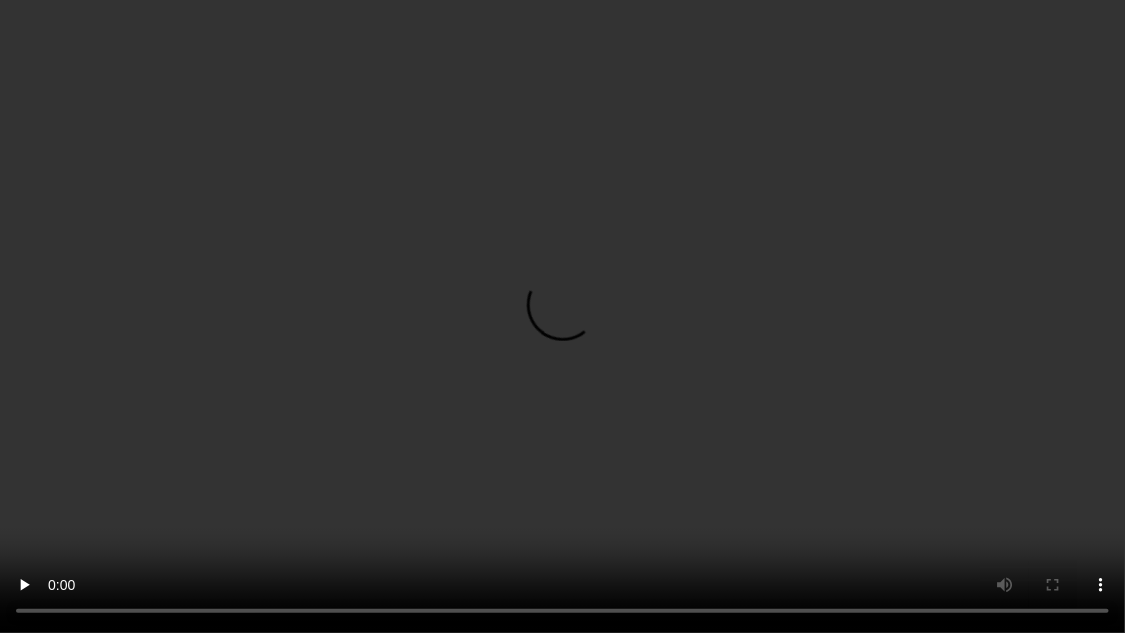 drag, startPoint x: 1072, startPoint y: 349, endPoint x: 1072, endPoint y: 262, distance: 87 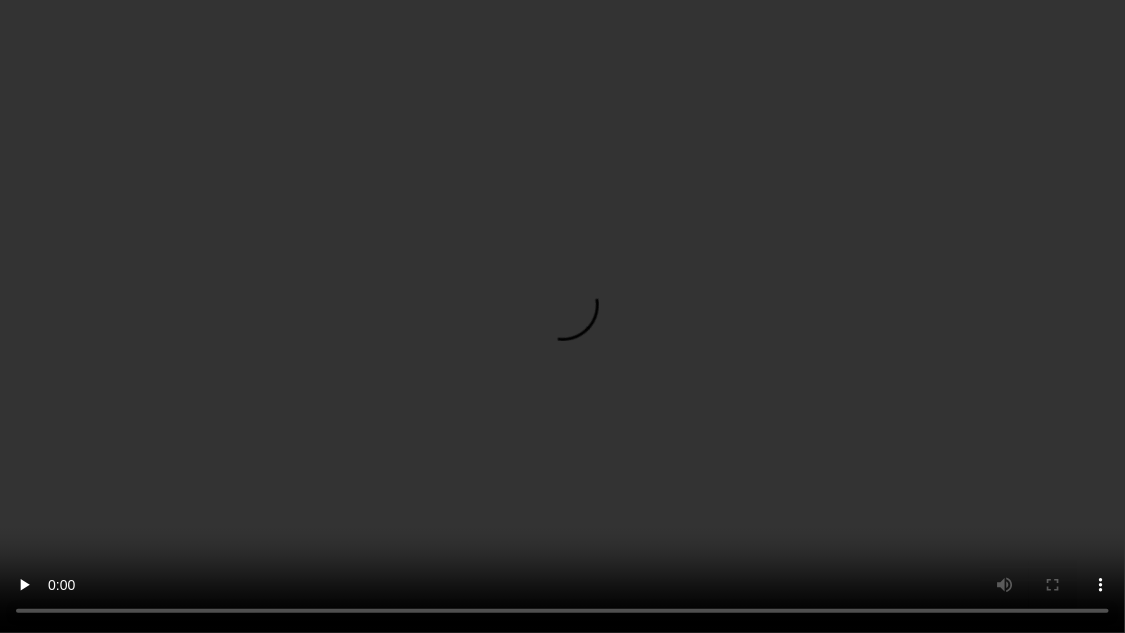 click at bounding box center (562, 316) 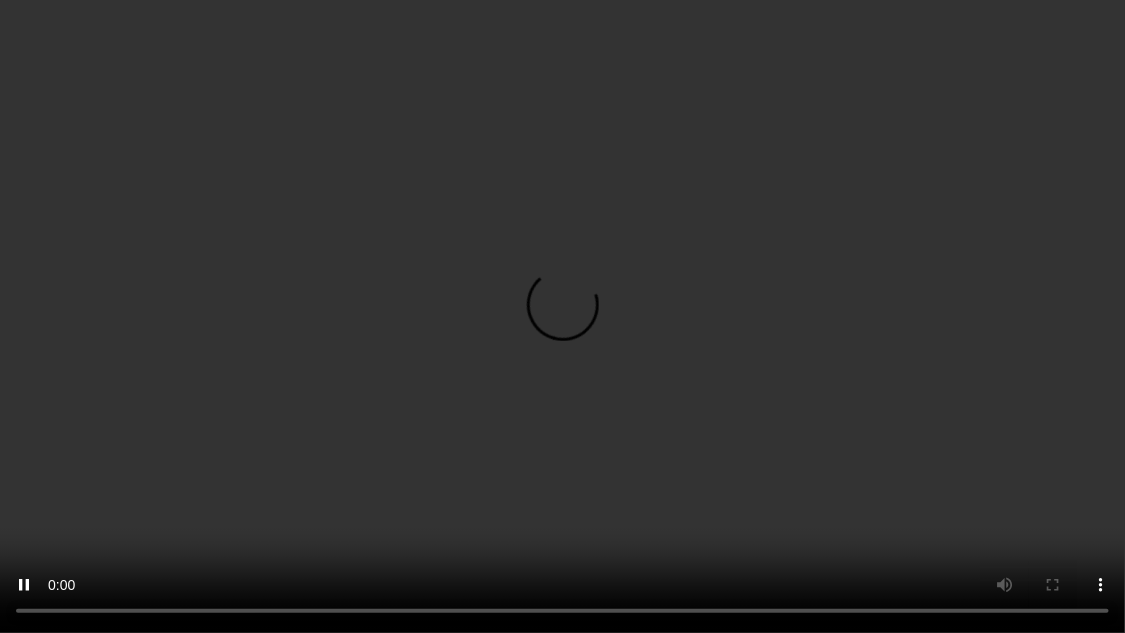 click at bounding box center [562, 316] 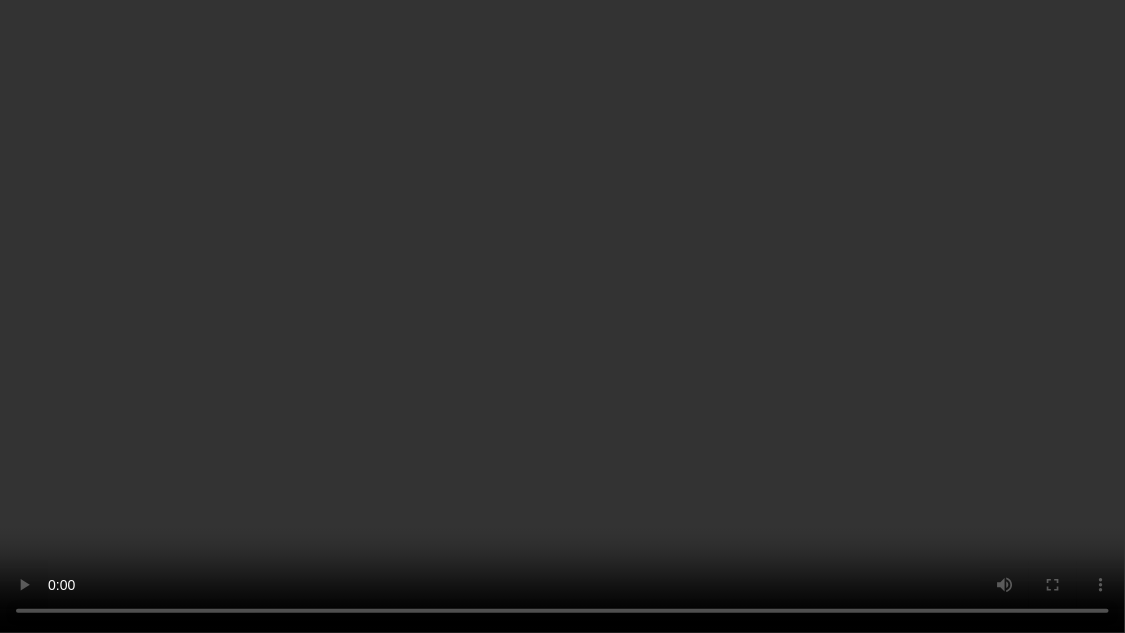 click at bounding box center [562, 316] 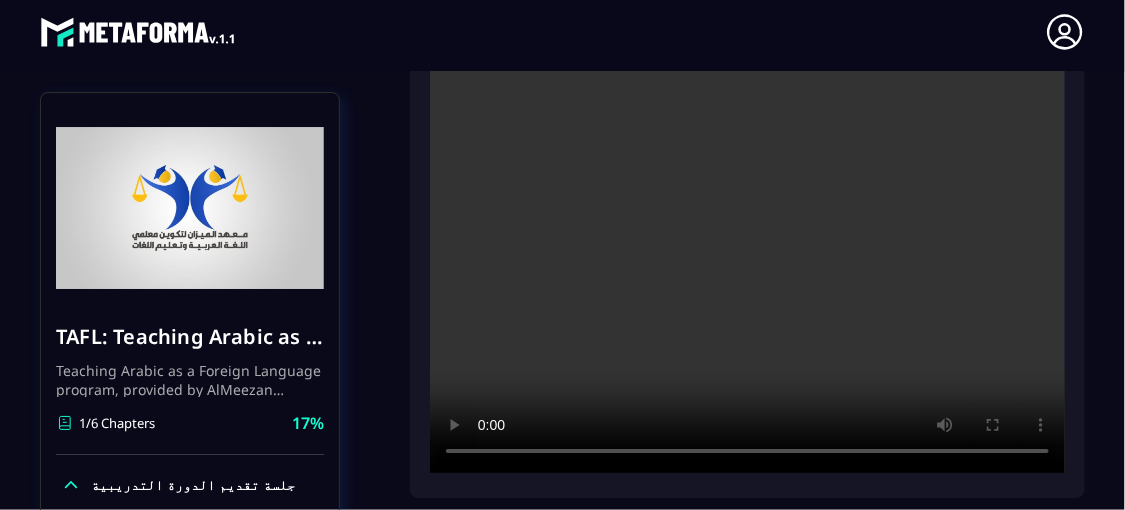 click at bounding box center (747, 261) 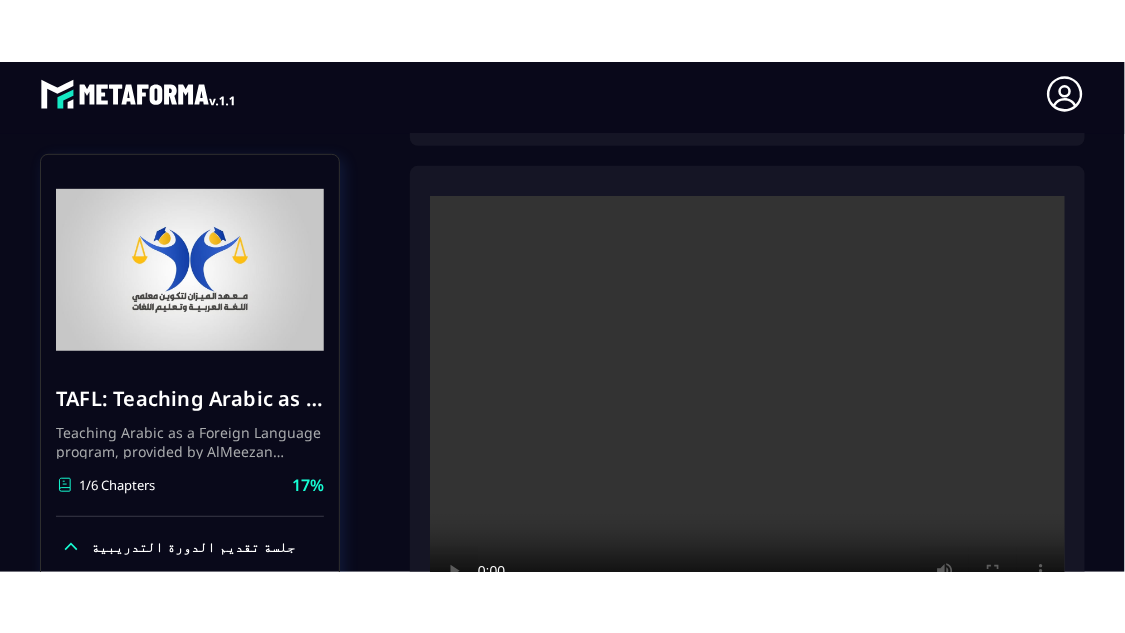 scroll, scrollTop: 2651, scrollLeft: 0, axis: vertical 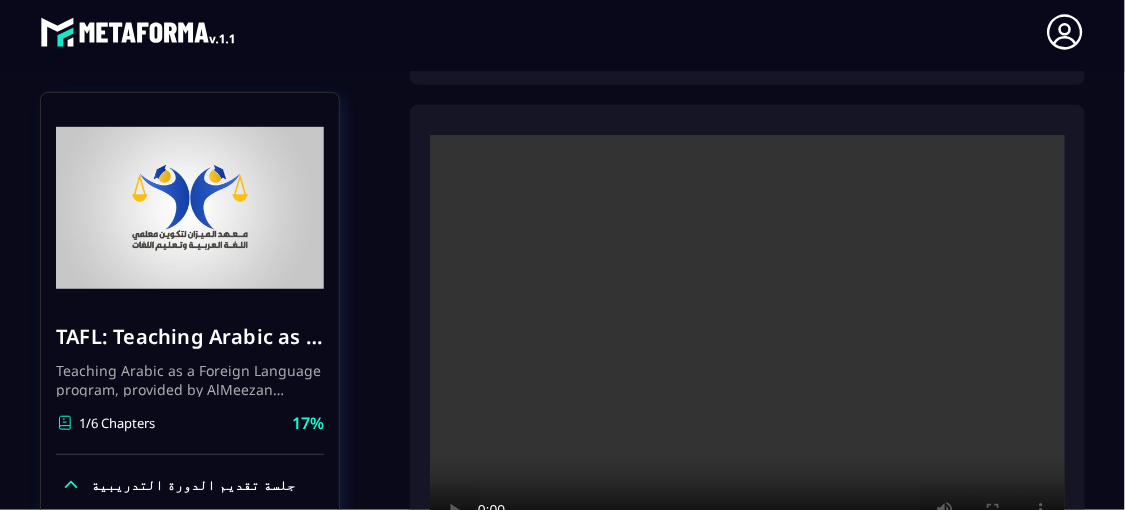 click at bounding box center (747, 346) 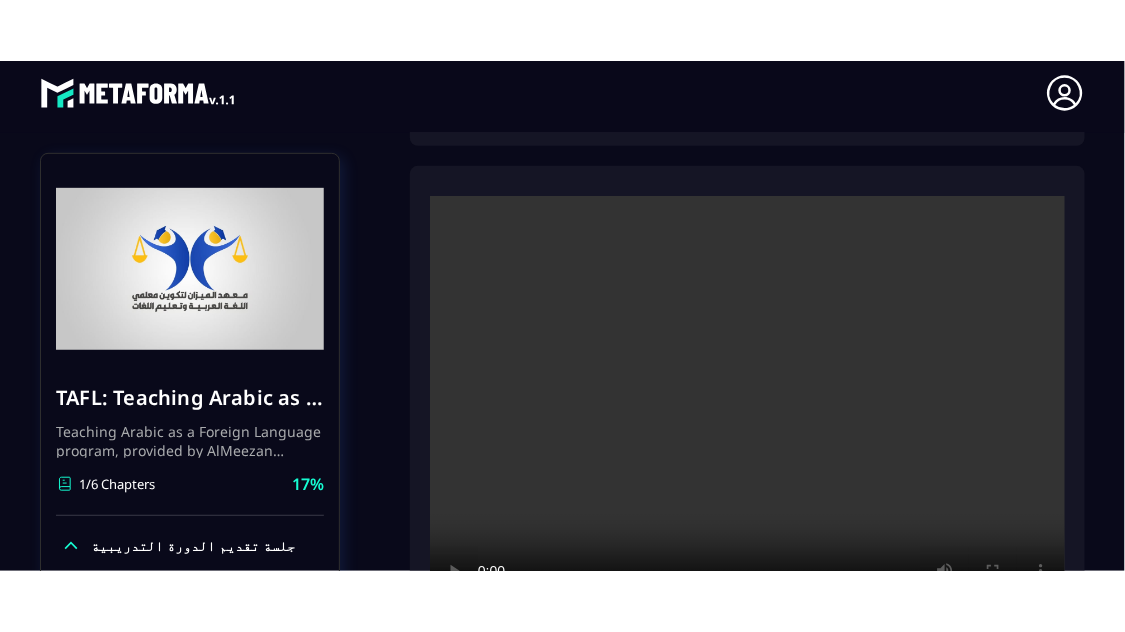 scroll, scrollTop: 2591, scrollLeft: 0, axis: vertical 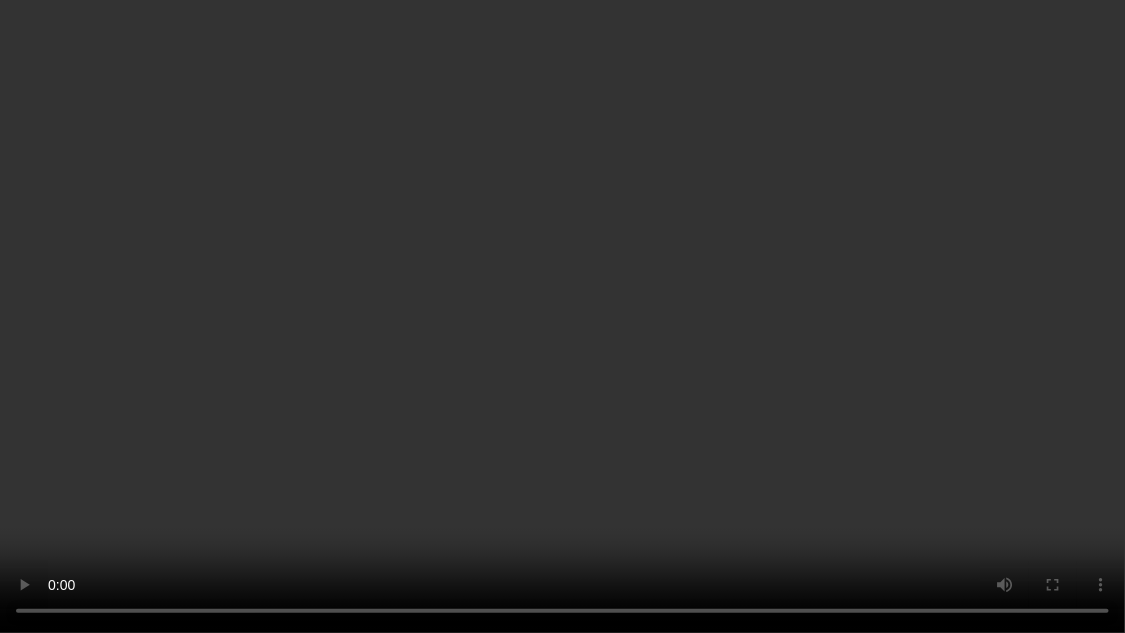type 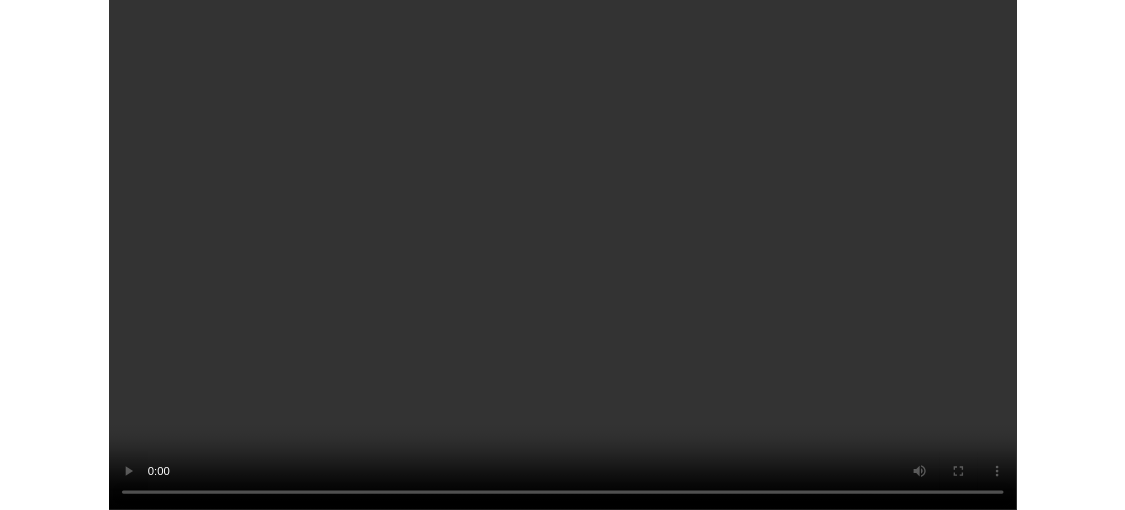 scroll, scrollTop: 2591, scrollLeft: 0, axis: vertical 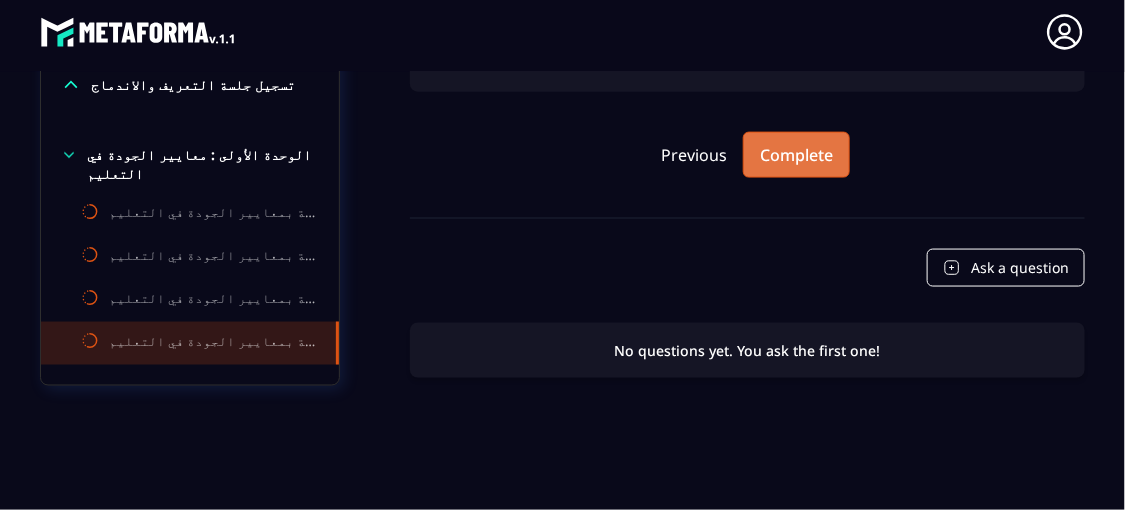 click on "Complete" at bounding box center [796, 155] 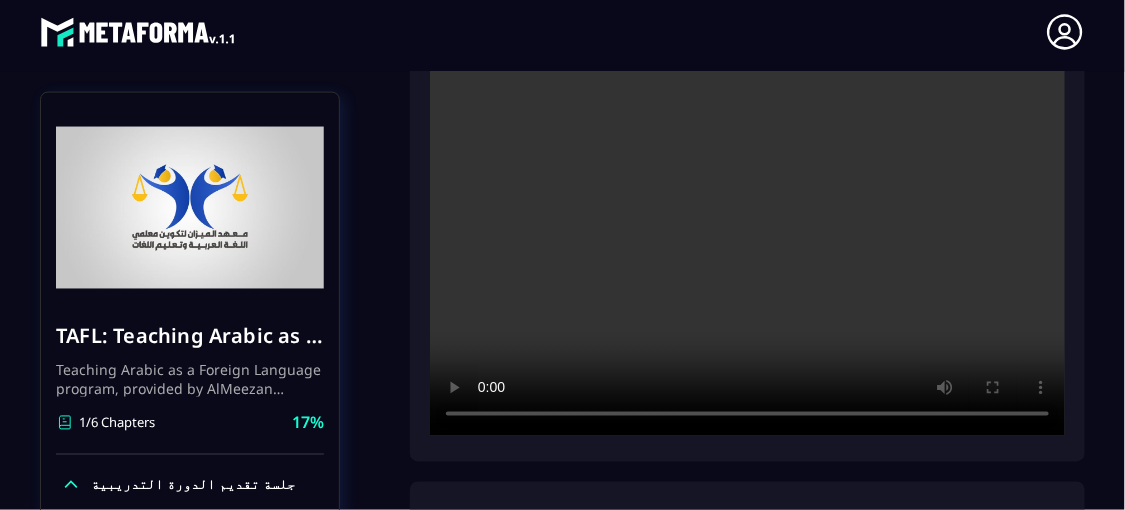 scroll, scrollTop: 1003, scrollLeft: 0, axis: vertical 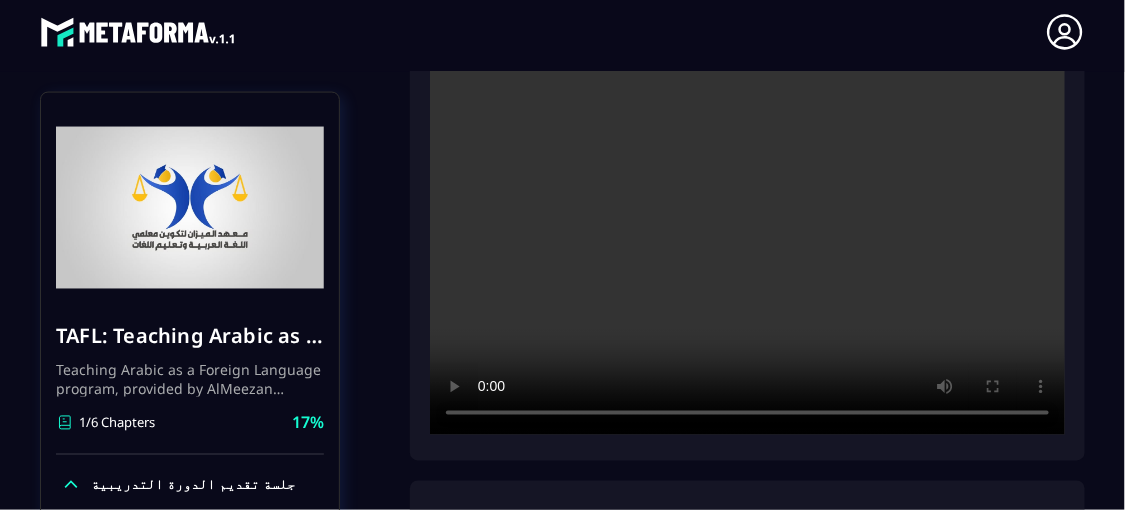 click on "جلسة تقديم الدورة التدريبية" at bounding box center (193, 485) 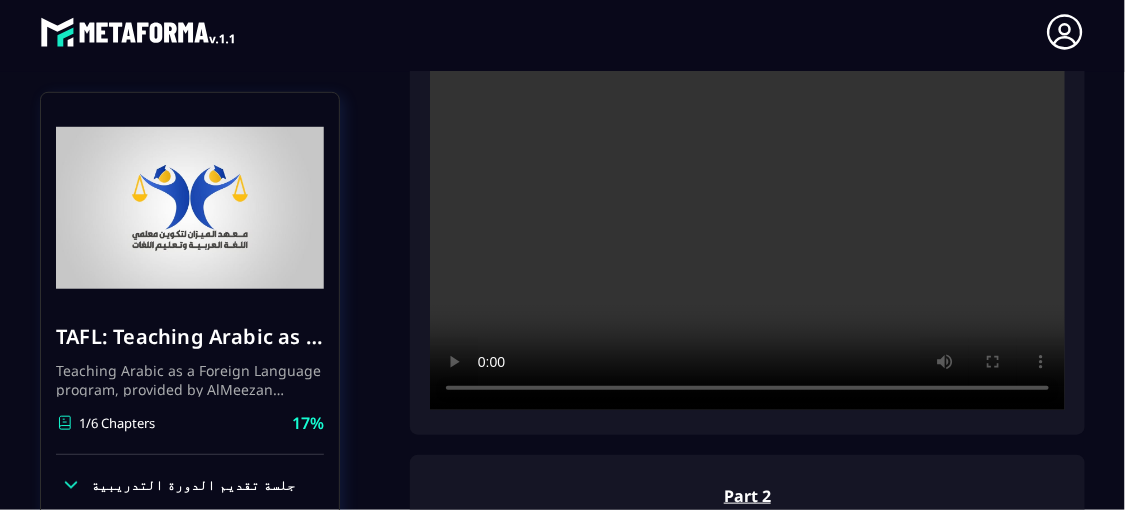 scroll, scrollTop: 0, scrollLeft: 0, axis: both 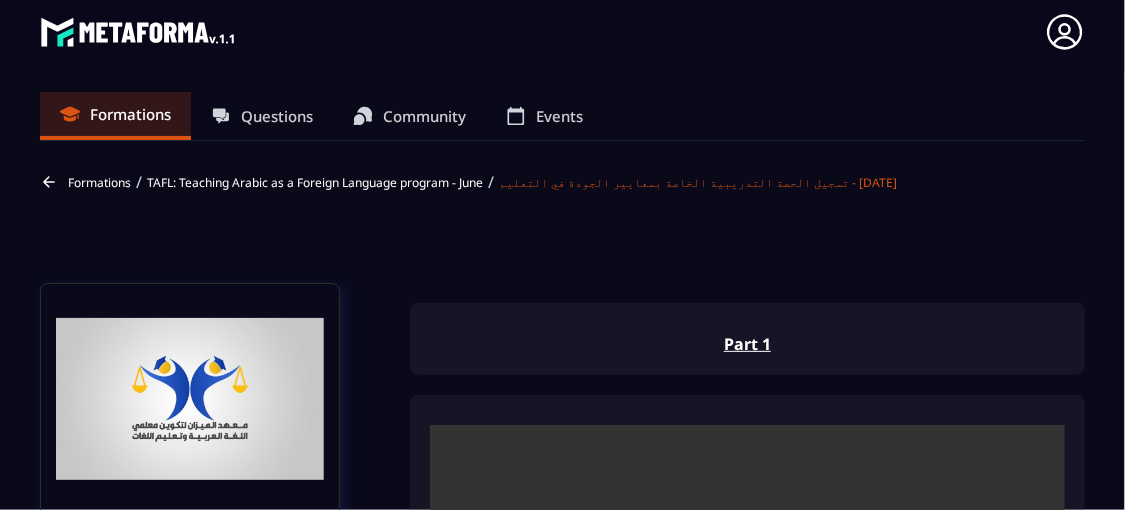 click on "TAFL: Teaching Arabic as a Foreign Language program - June" at bounding box center [315, 182] 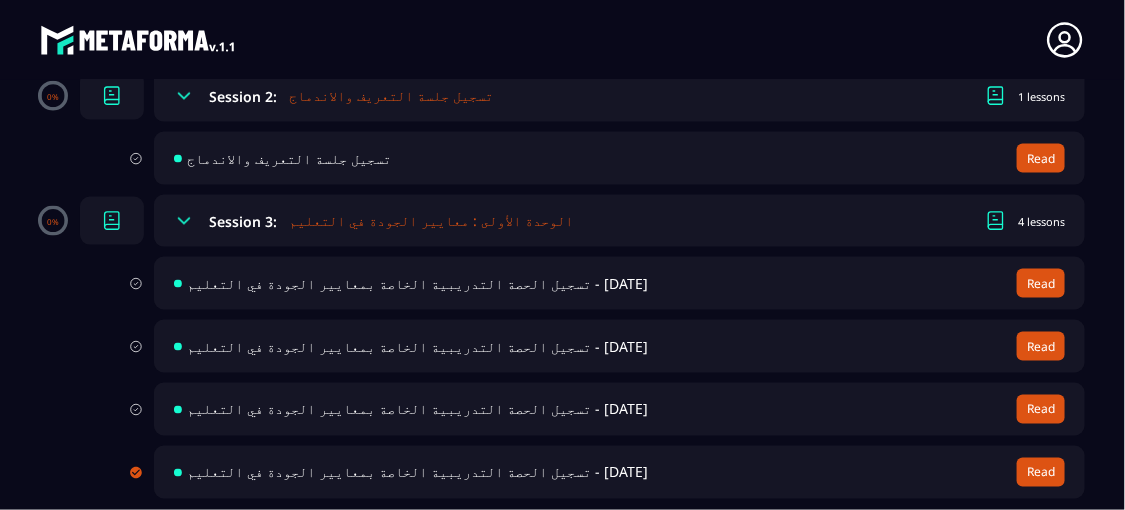 scroll, scrollTop: 830, scrollLeft: 0, axis: vertical 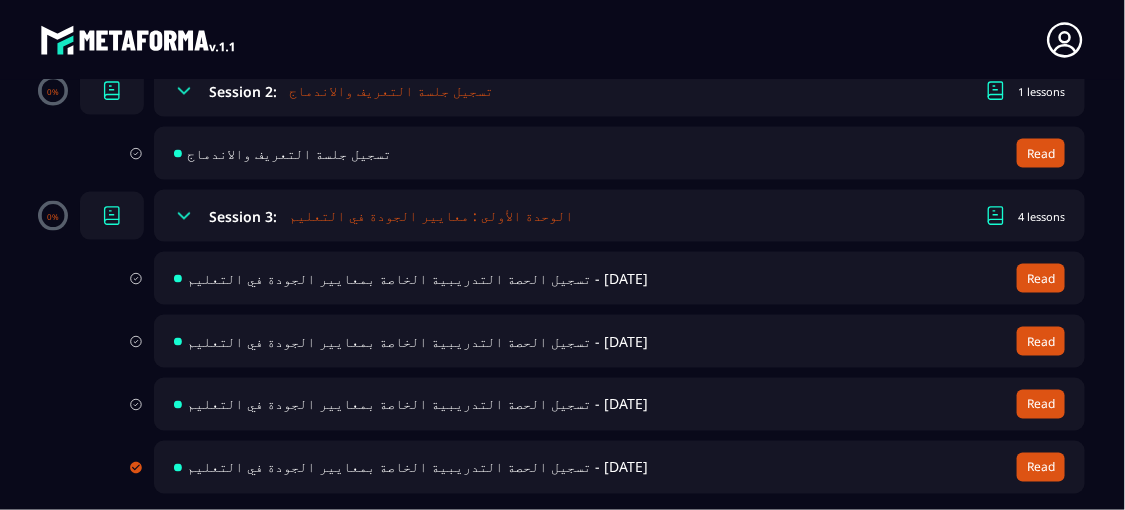 click on "Read" at bounding box center (1041, 153) 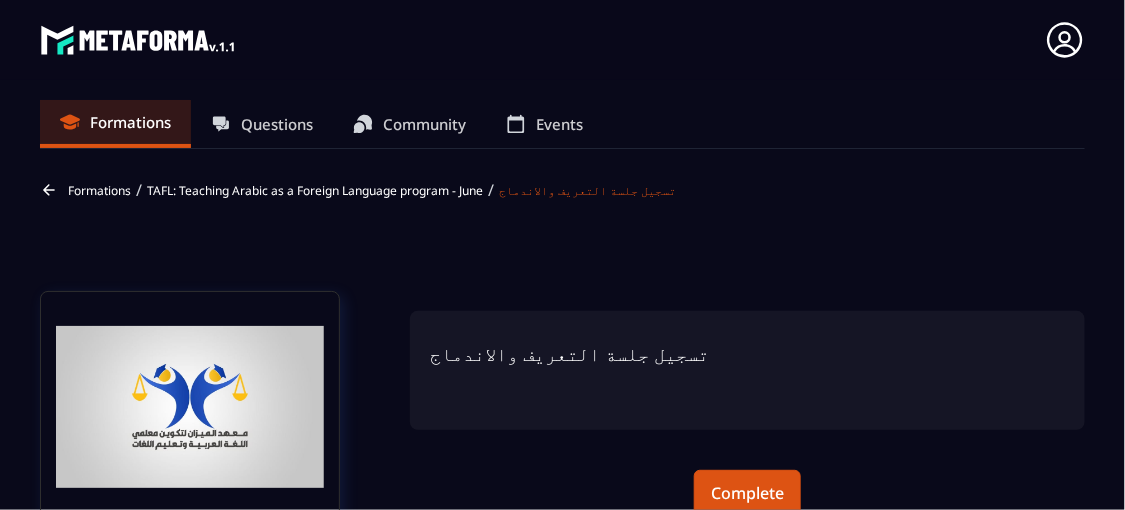 scroll, scrollTop: 8, scrollLeft: 0, axis: vertical 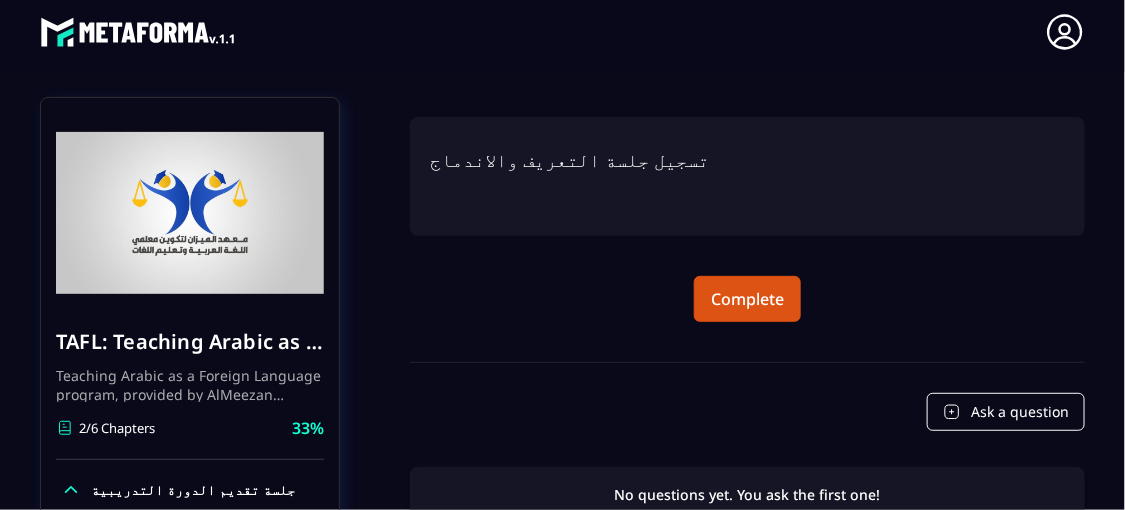click at bounding box center (747, 183) 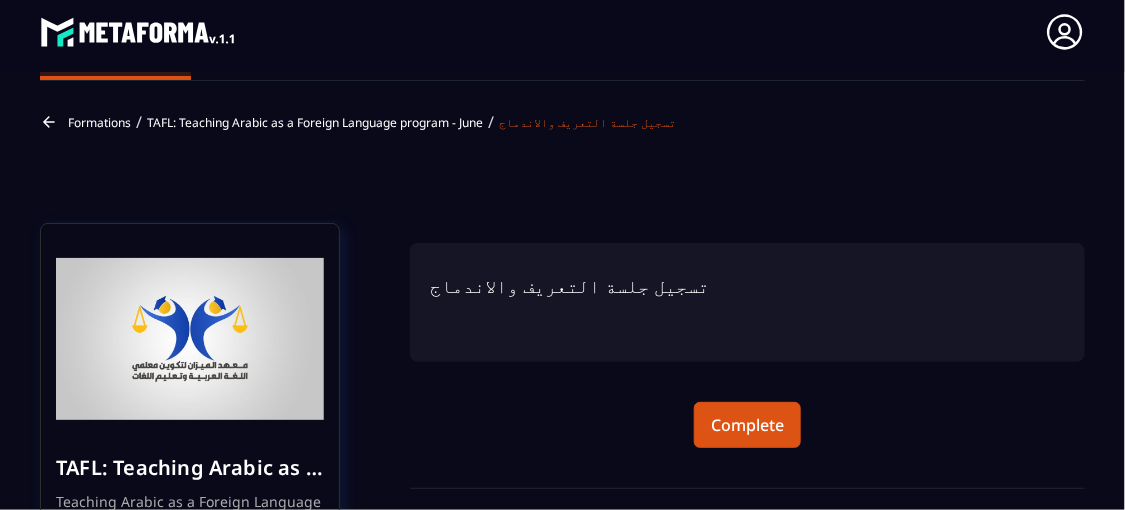 scroll, scrollTop: 0, scrollLeft: 0, axis: both 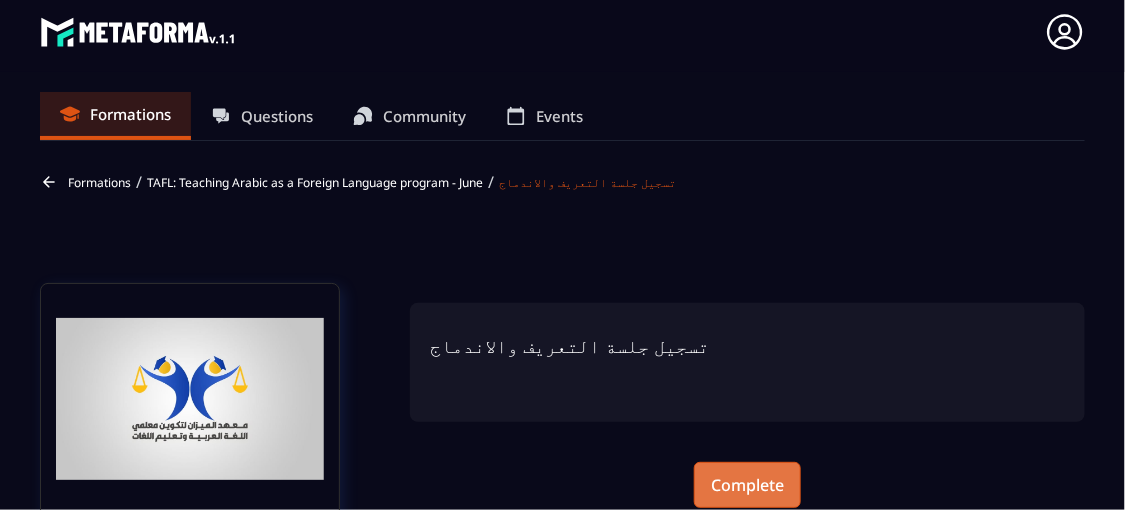 click on "Complete" at bounding box center [747, 485] 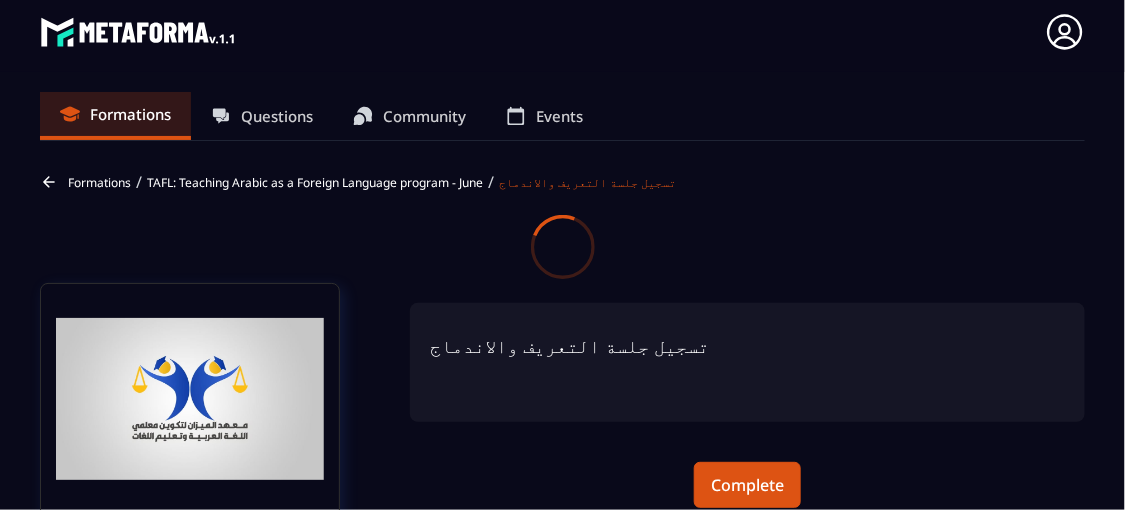 click at bounding box center (562, 247) 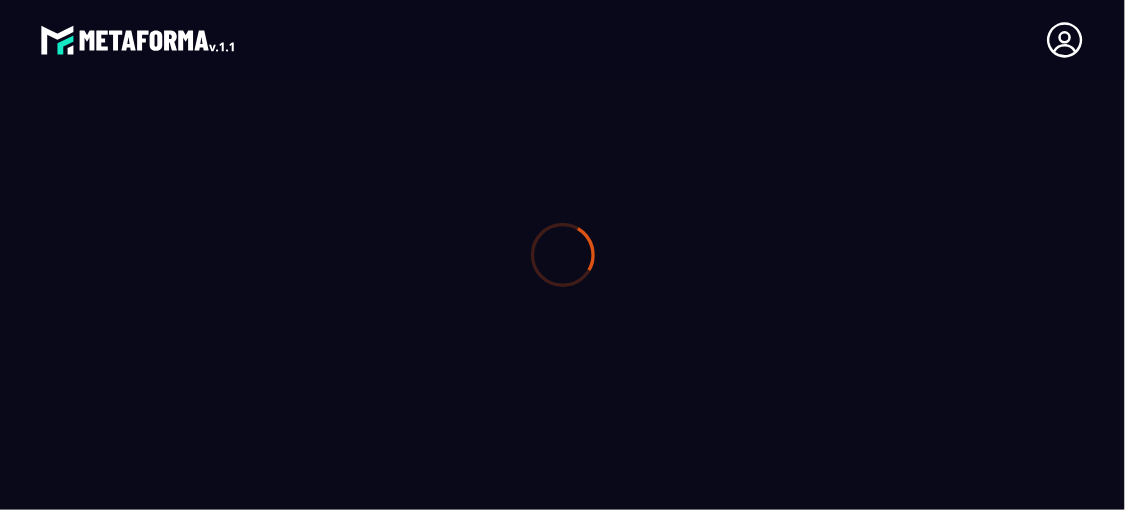 scroll, scrollTop: 0, scrollLeft: 0, axis: both 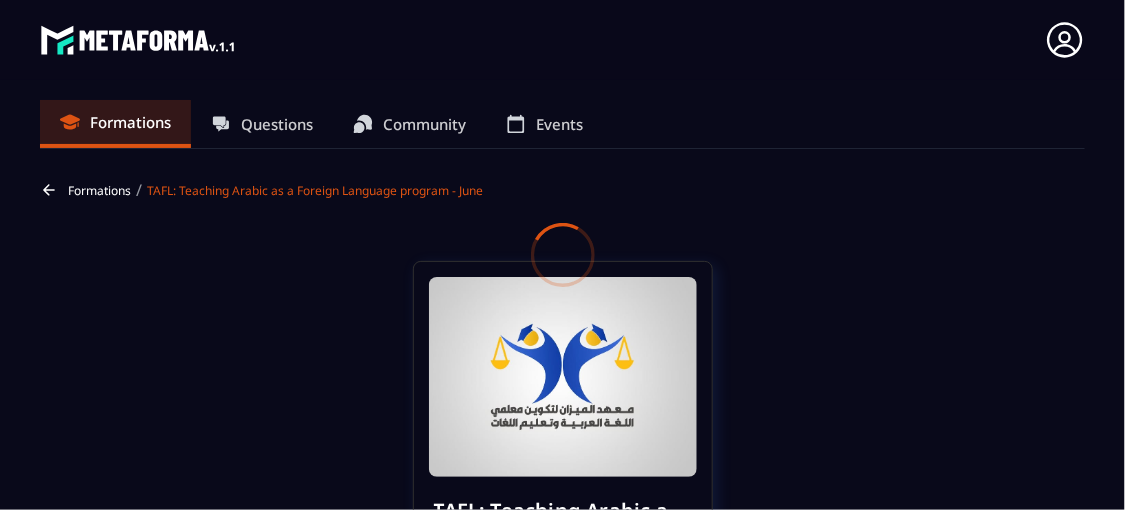 click at bounding box center (562, 255) 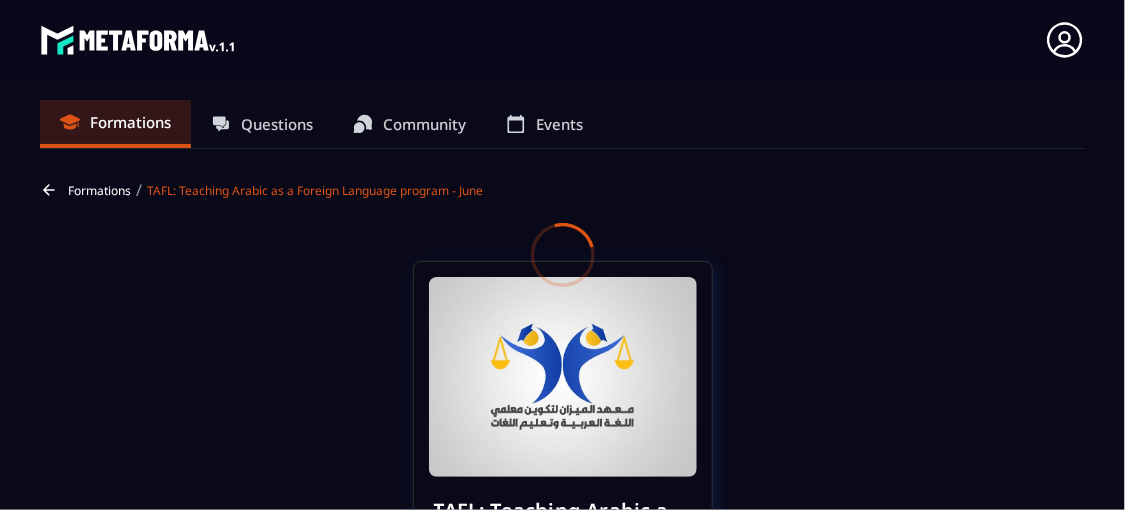 click at bounding box center (562, 255) 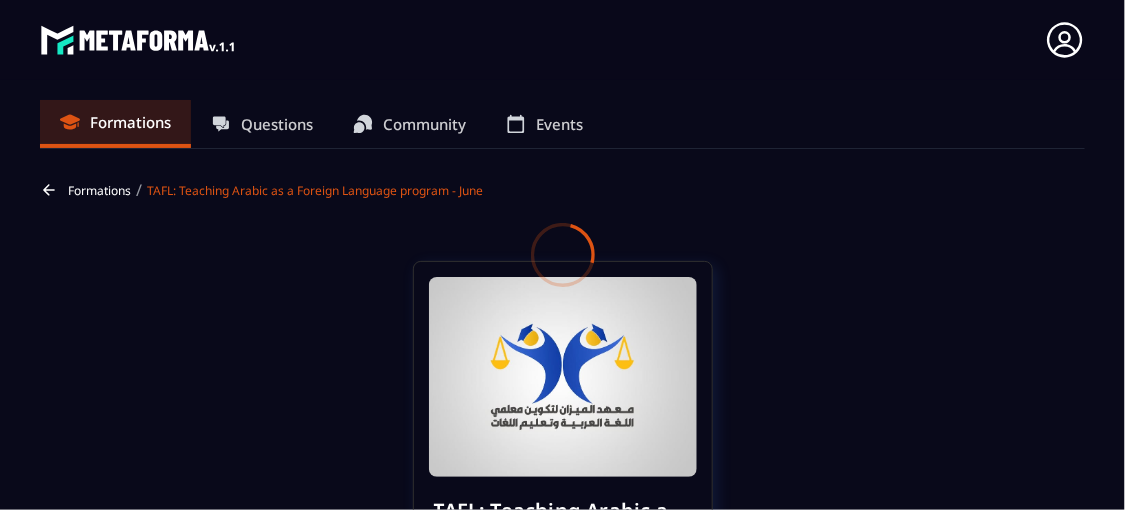 click at bounding box center (562, 255) 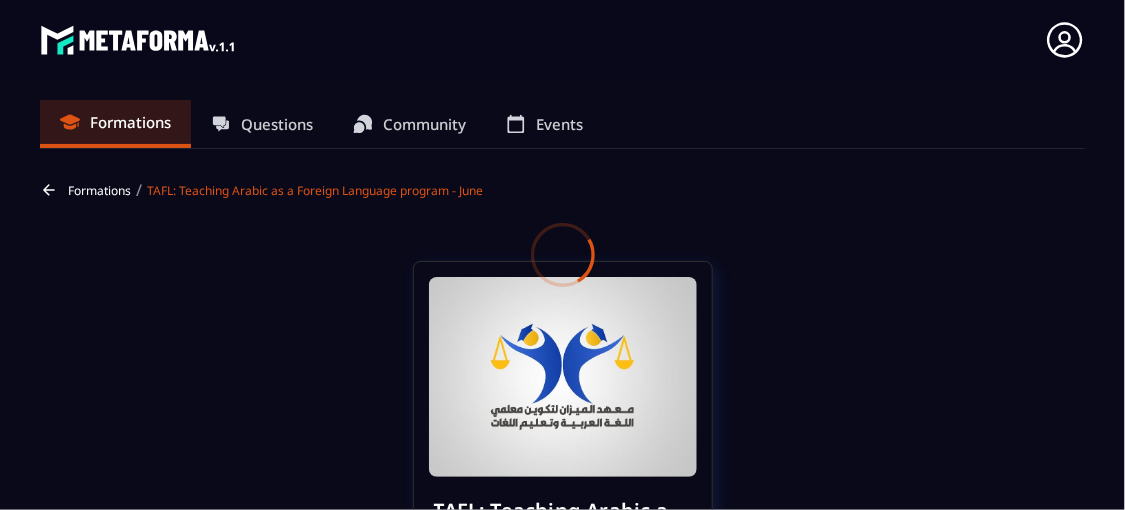 click at bounding box center (562, 255) 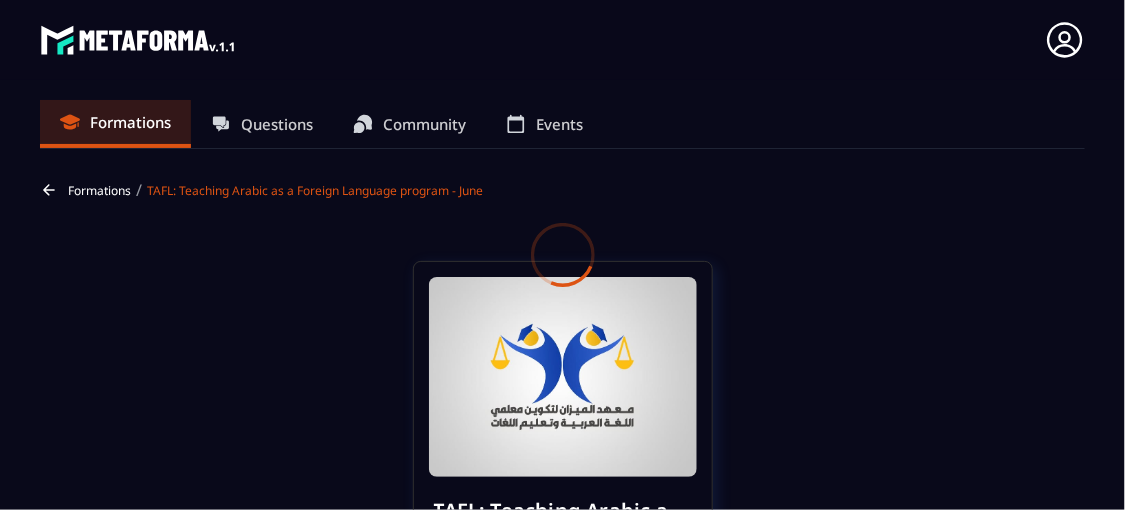 click at bounding box center (562, 255) 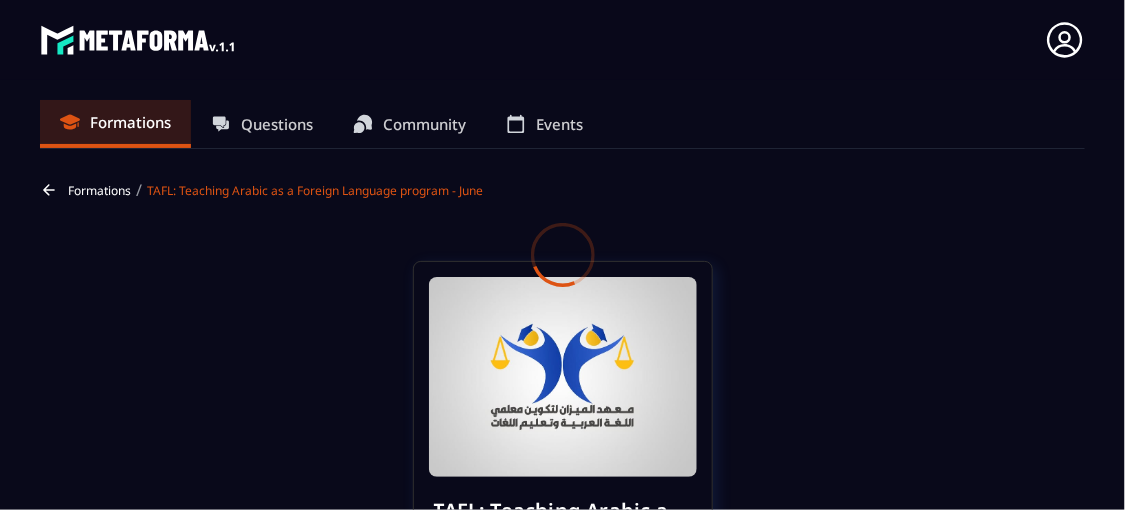 click at bounding box center (562, 255) 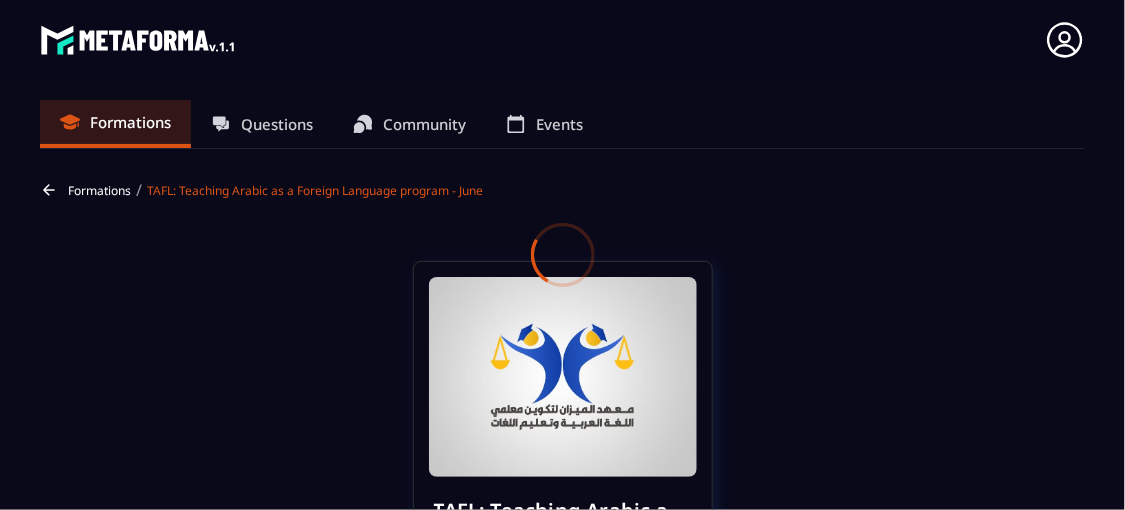click at bounding box center [562, 255] 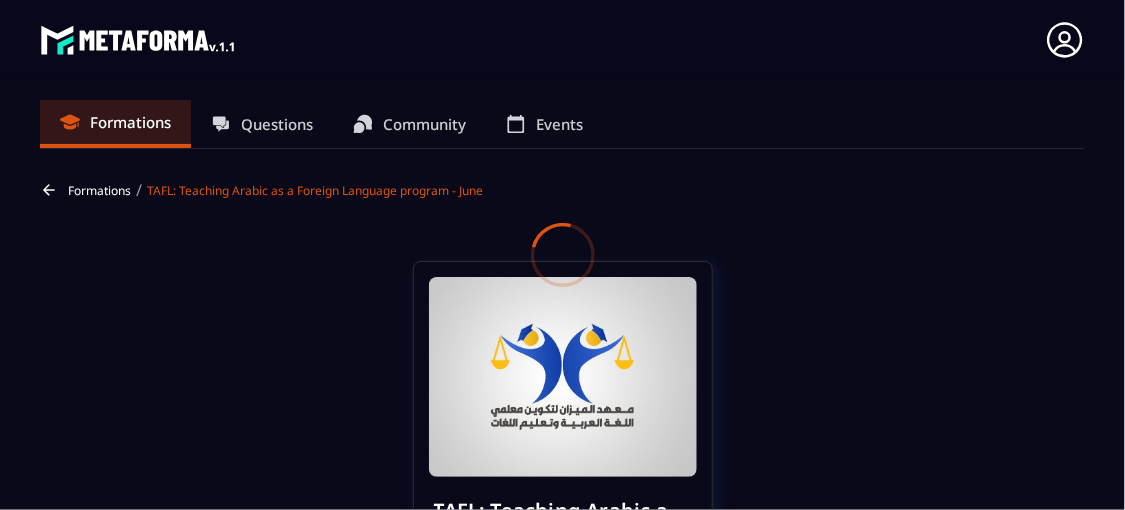 click at bounding box center (562, 255) 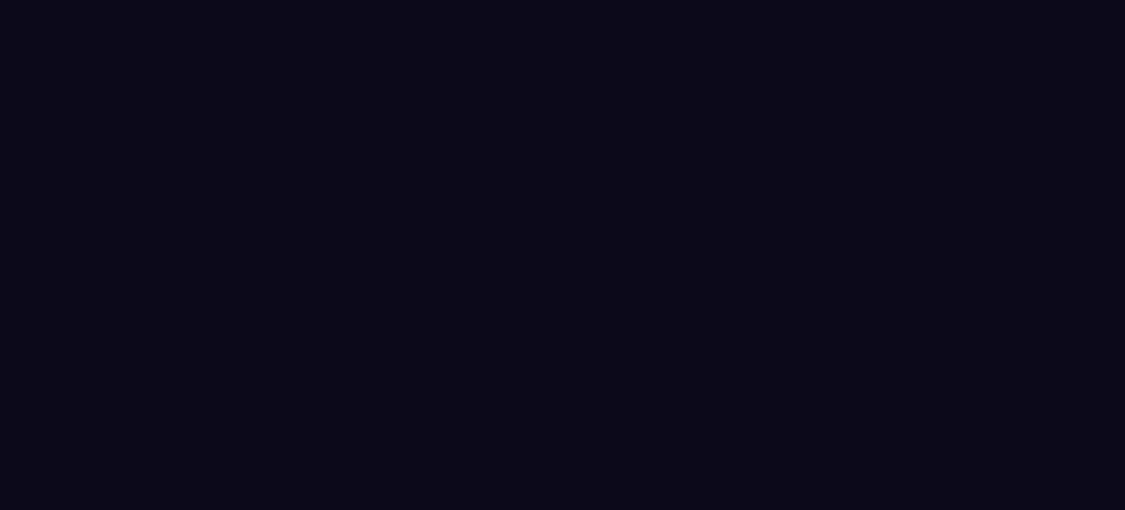 scroll, scrollTop: 0, scrollLeft: 0, axis: both 